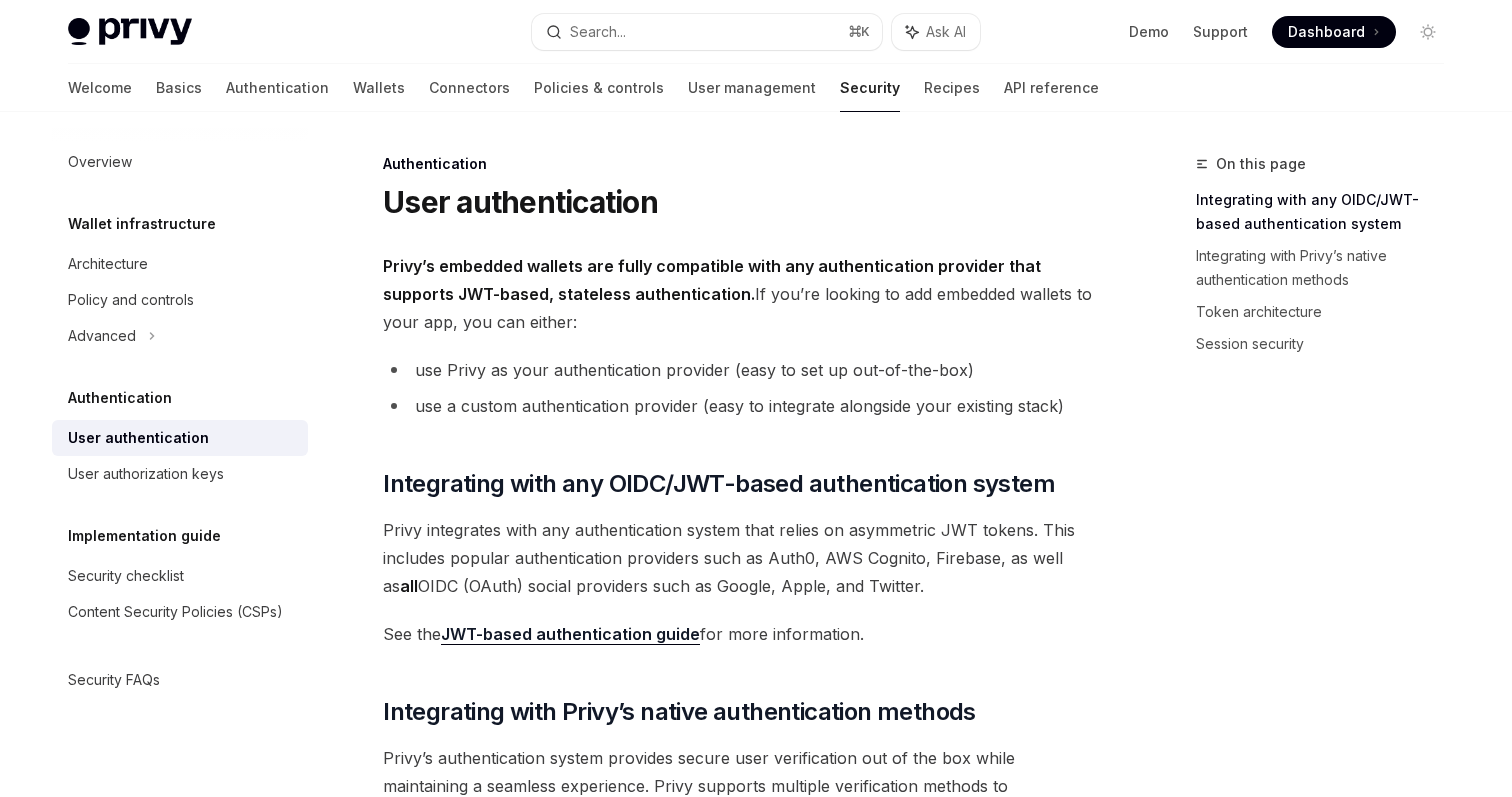 scroll, scrollTop: 0, scrollLeft: 0, axis: both 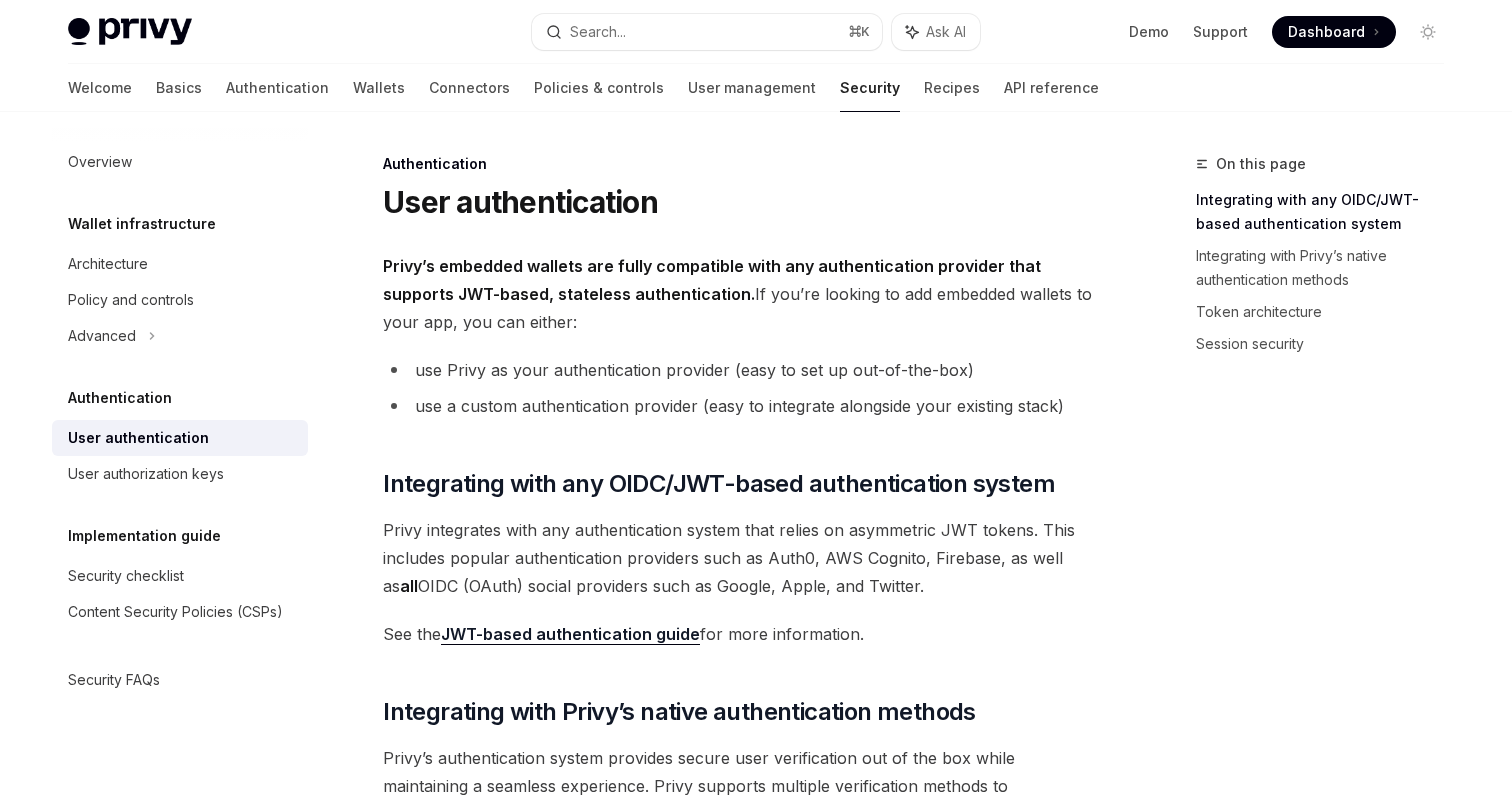 click on "Security" at bounding box center [870, 88] 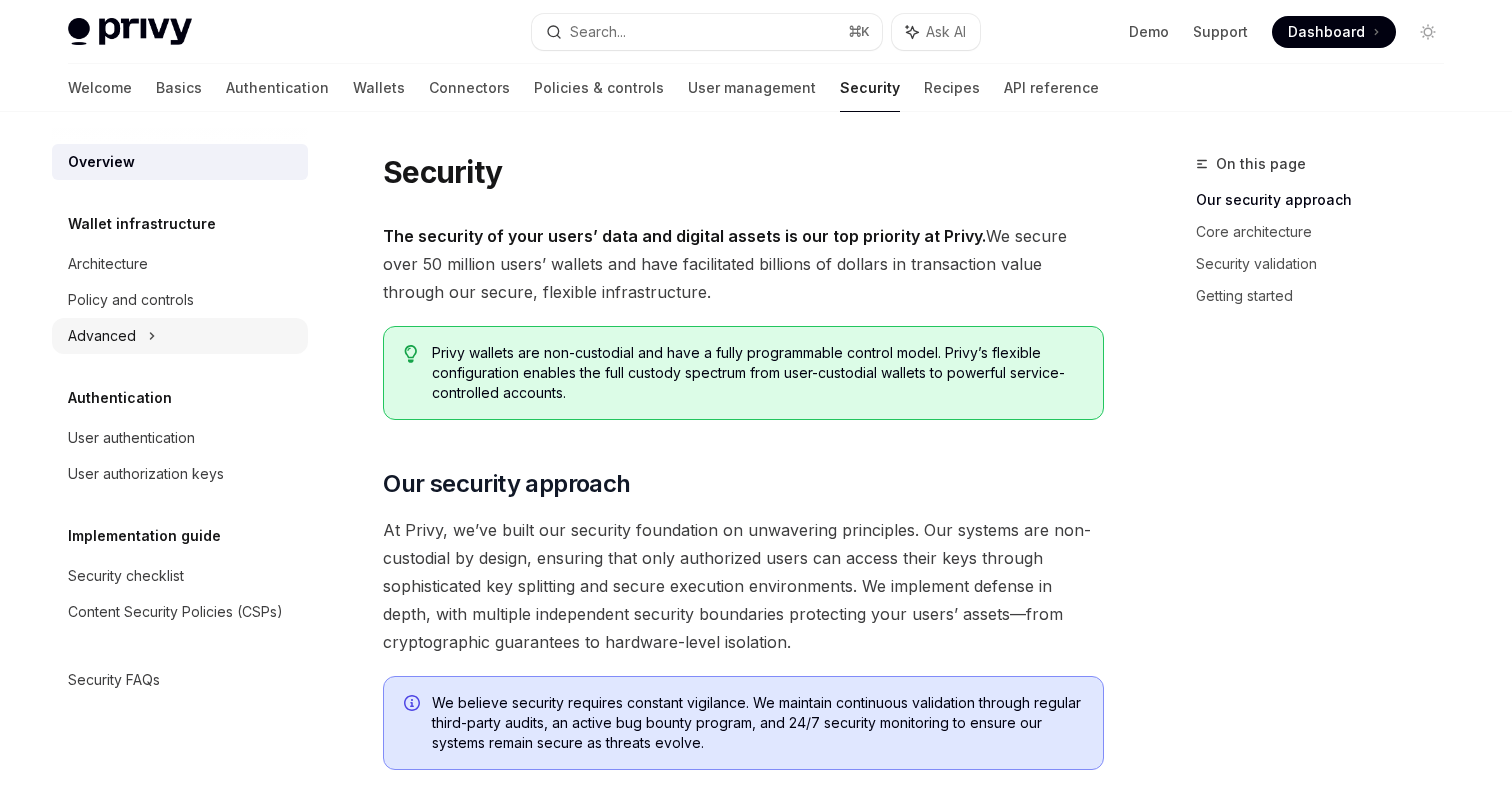 click on "Advanced" at bounding box center [180, 336] 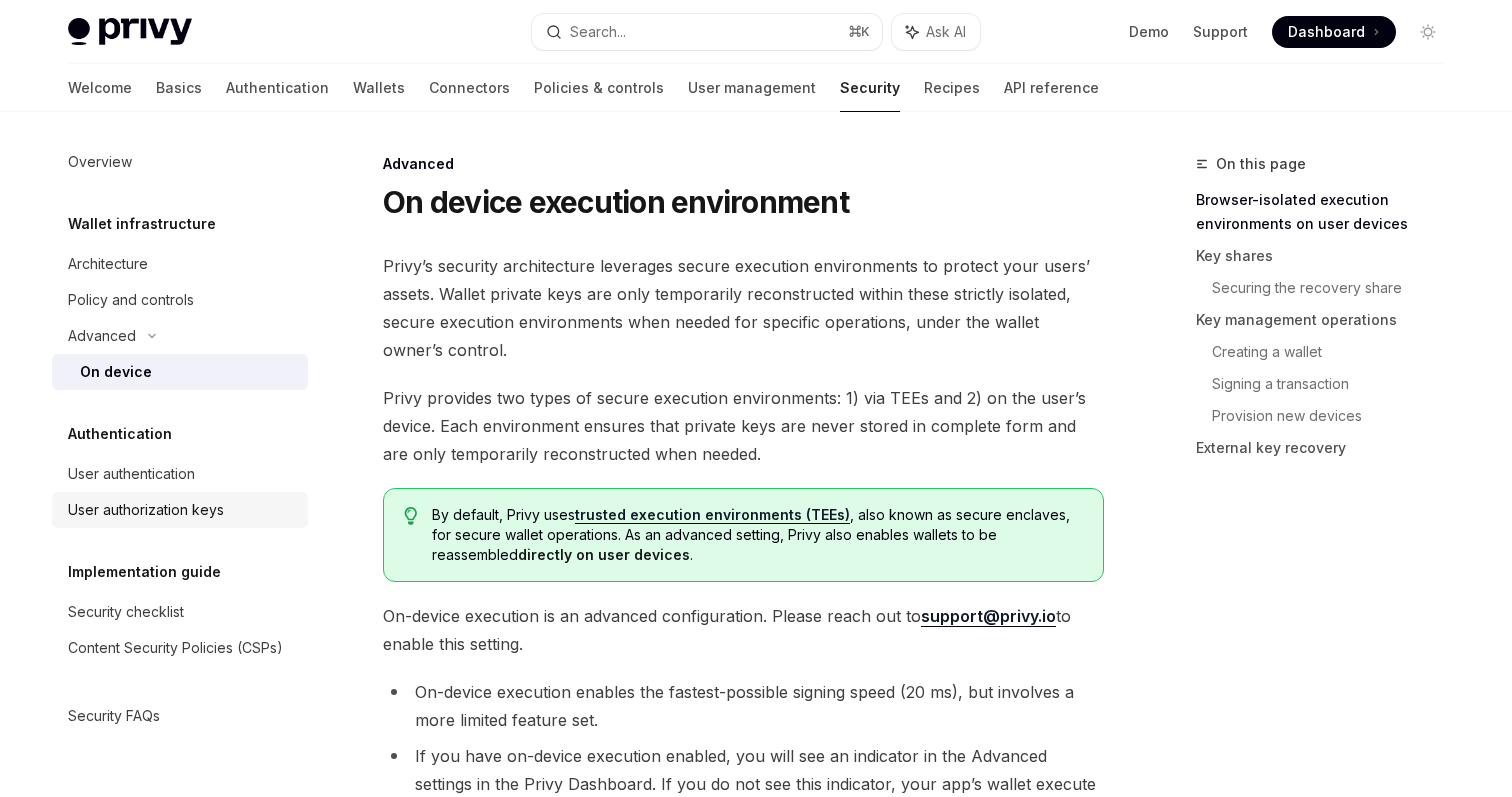 click on "User authorization keys" at bounding box center (146, 510) 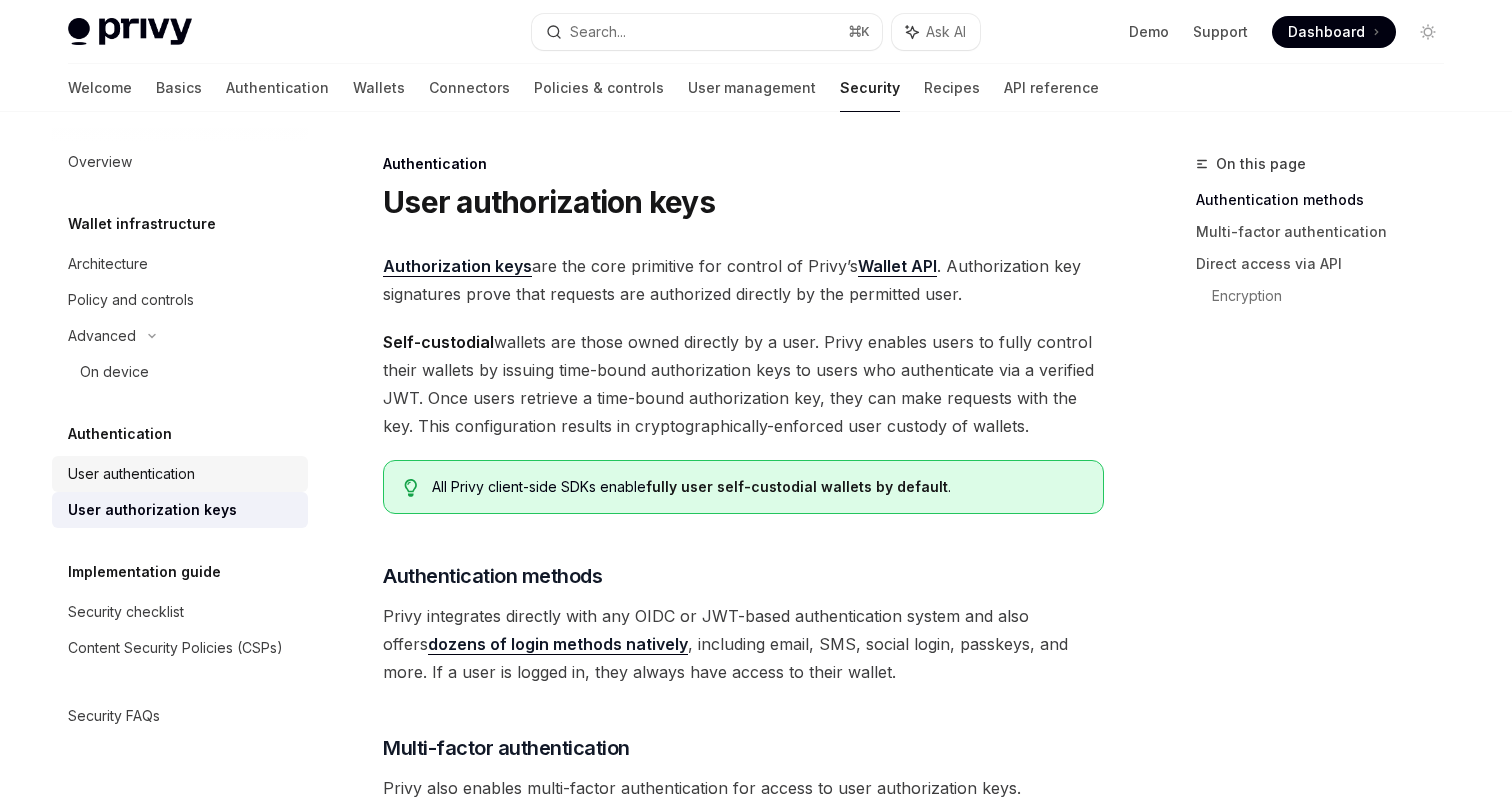 click on "User authentication" at bounding box center [182, 474] 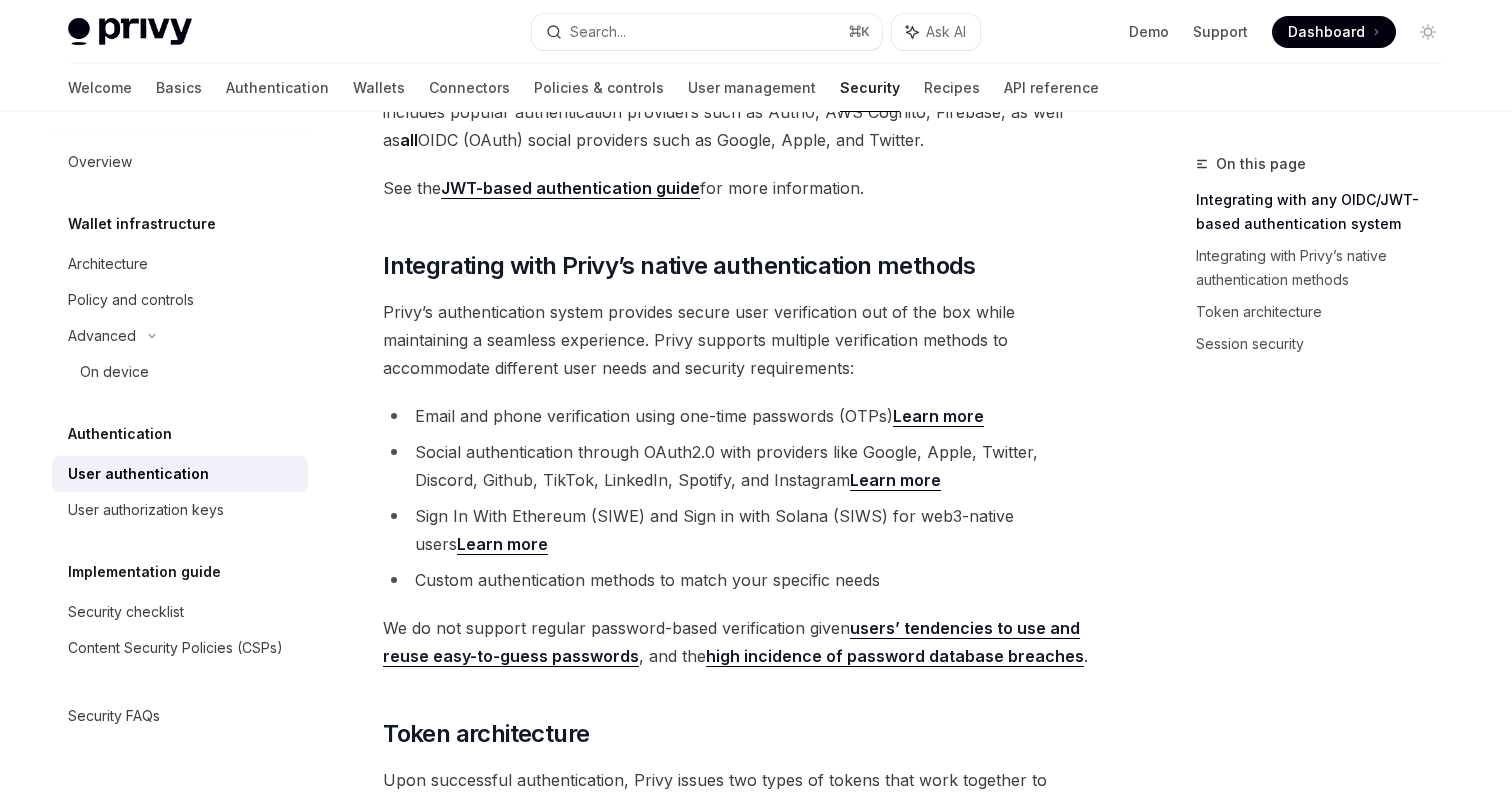 scroll, scrollTop: 539, scrollLeft: 0, axis: vertical 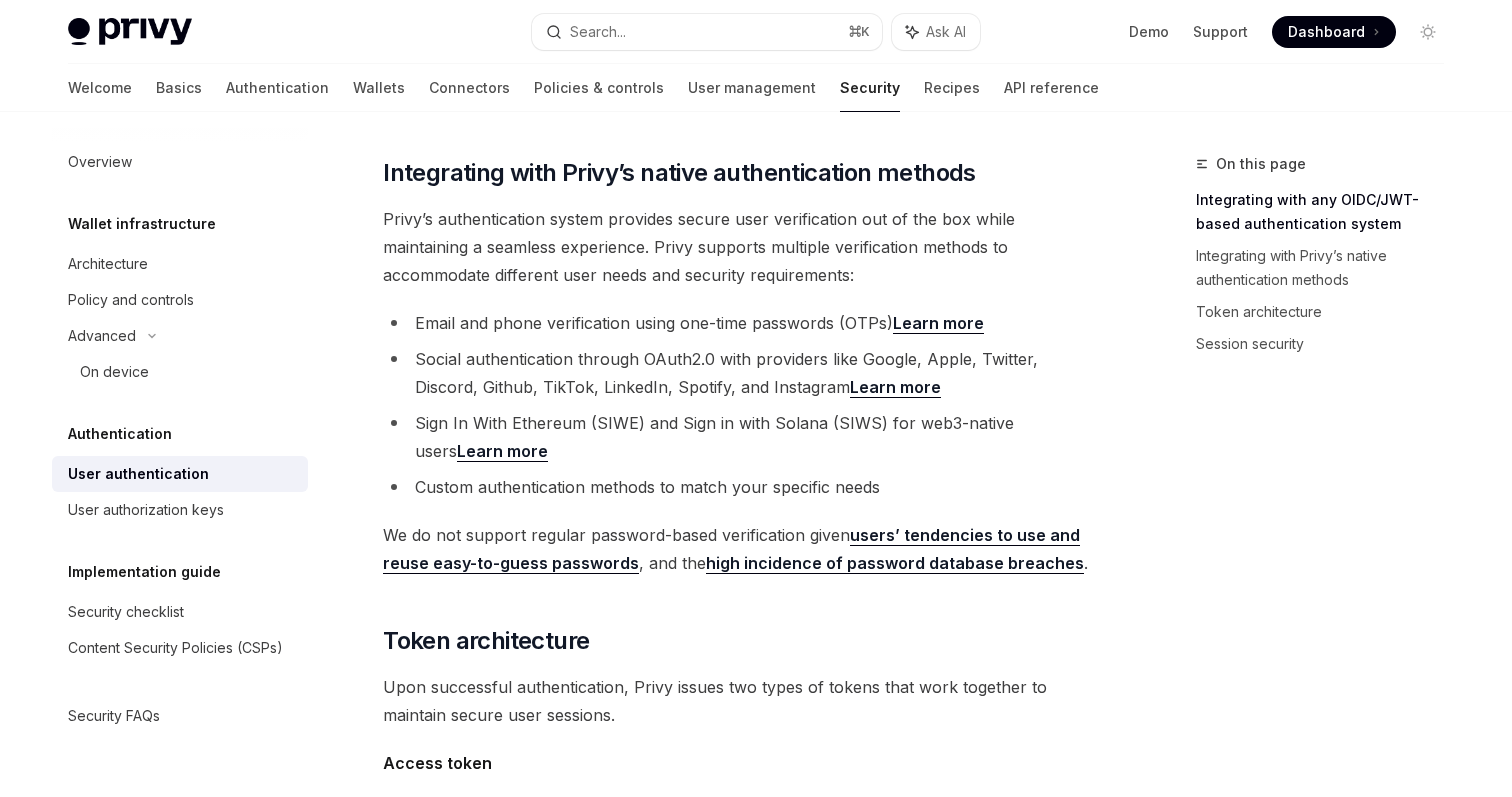click on "Social authentication through OAuth2.0 with providers like Google, Apple, Twitter, Discord, Github, TikTok, LinkedIn, Spotify, and Instagram  Learn more" at bounding box center [743, 373] 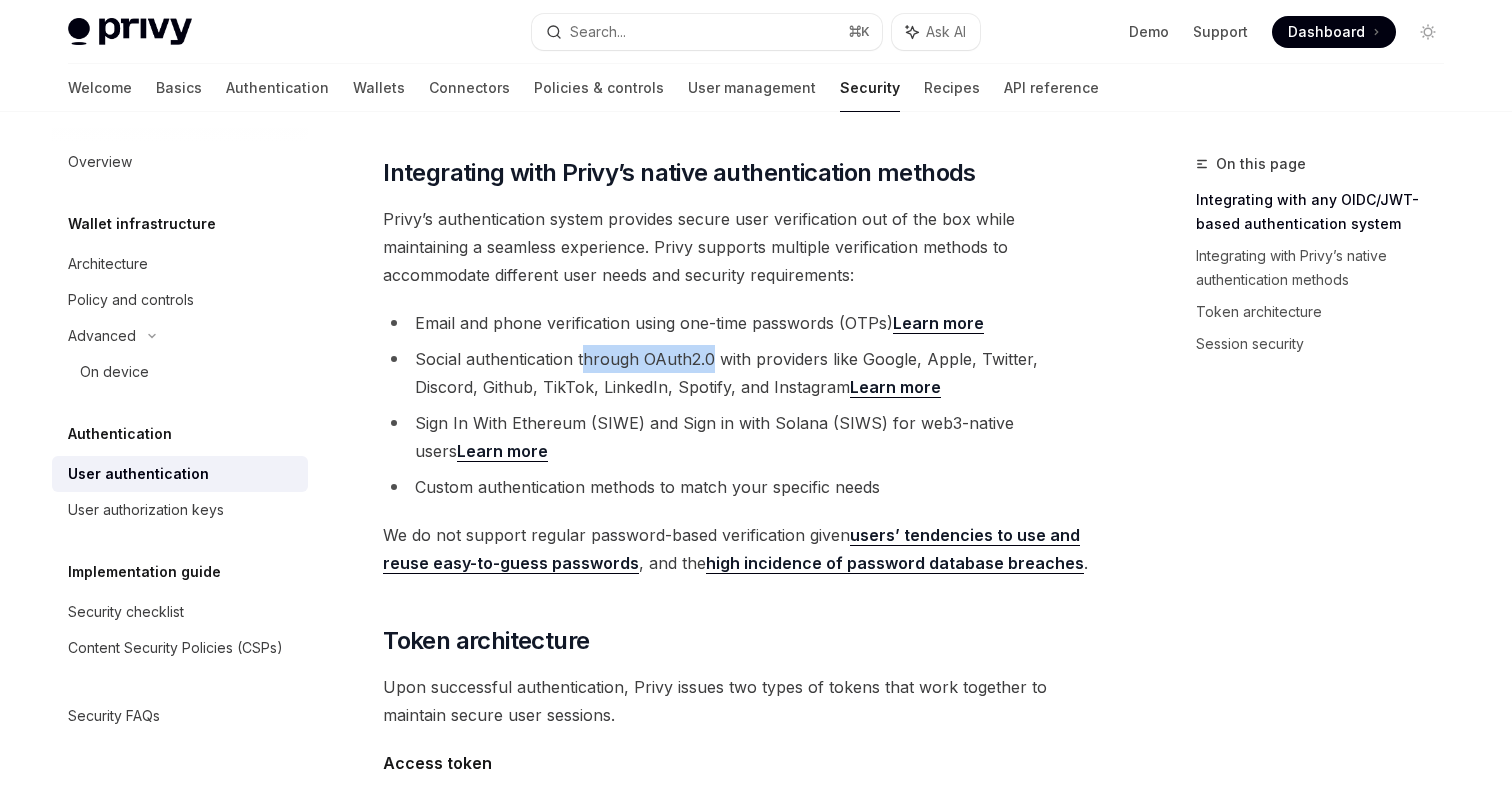 drag, startPoint x: 582, startPoint y: 360, endPoint x: 712, endPoint y: 360, distance: 130 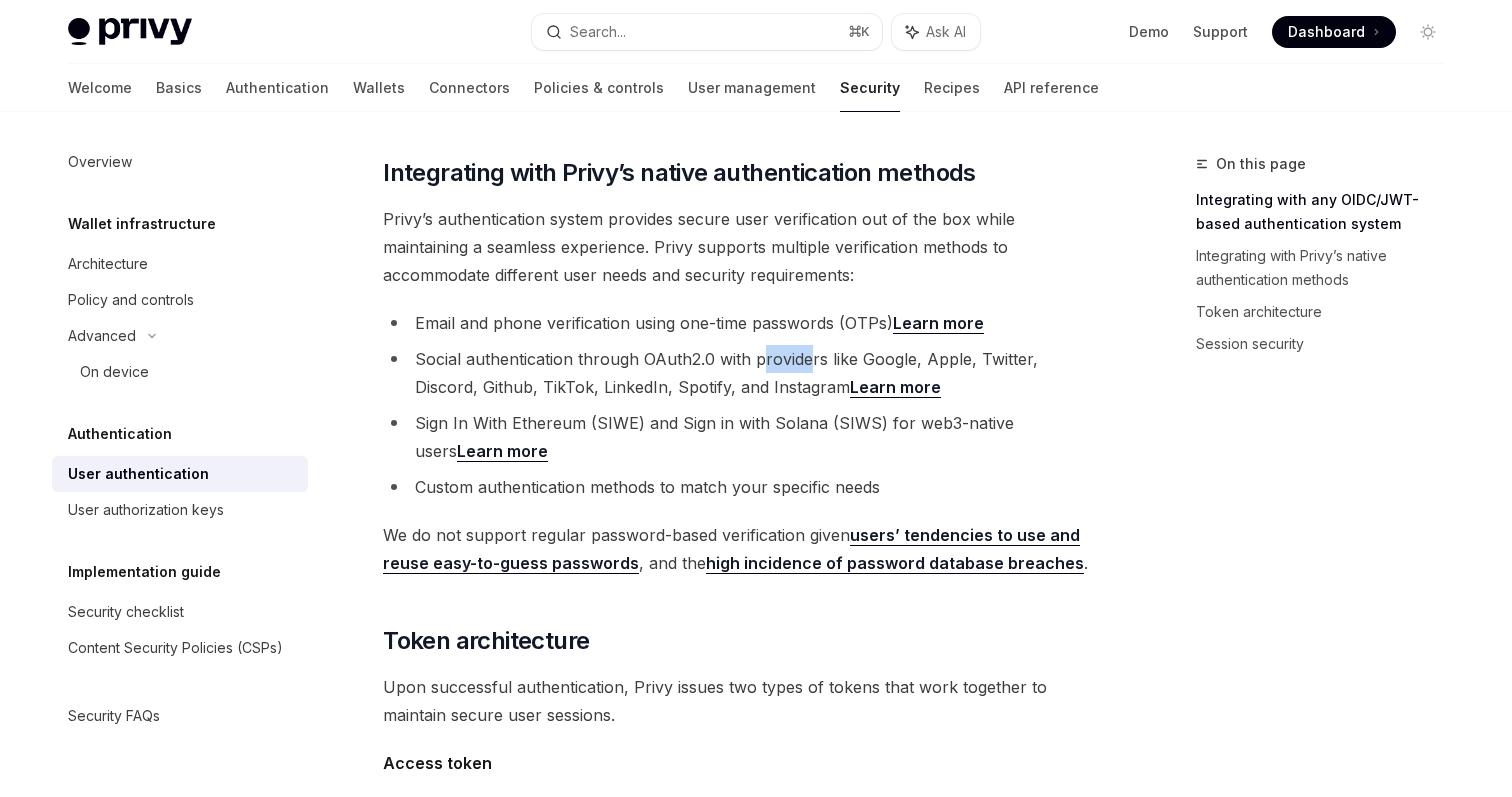 drag, startPoint x: 759, startPoint y: 355, endPoint x: 807, endPoint y: 355, distance: 48 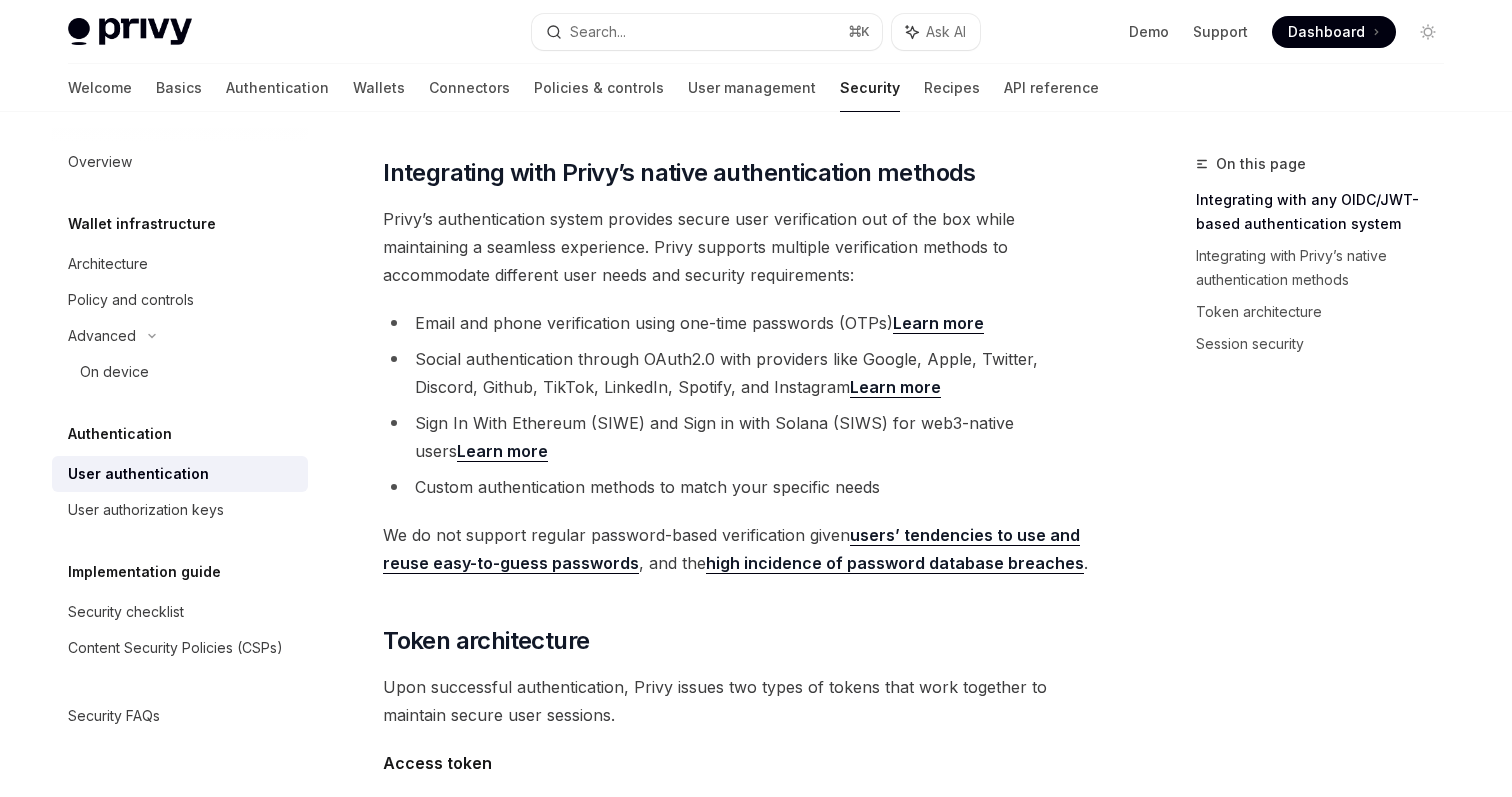 click on "Learn more" at bounding box center [895, 387] 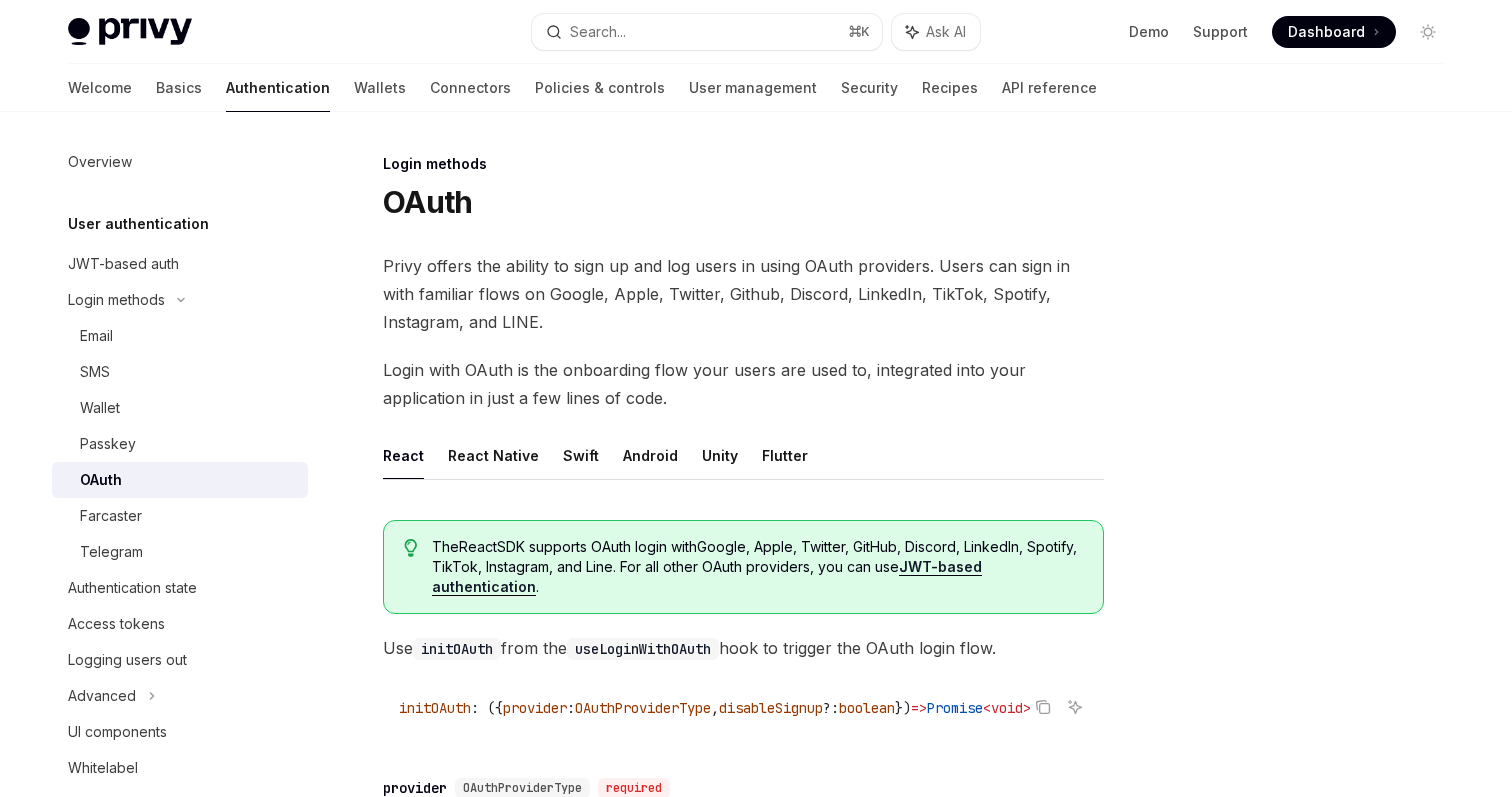scroll, scrollTop: 259, scrollLeft: 0, axis: vertical 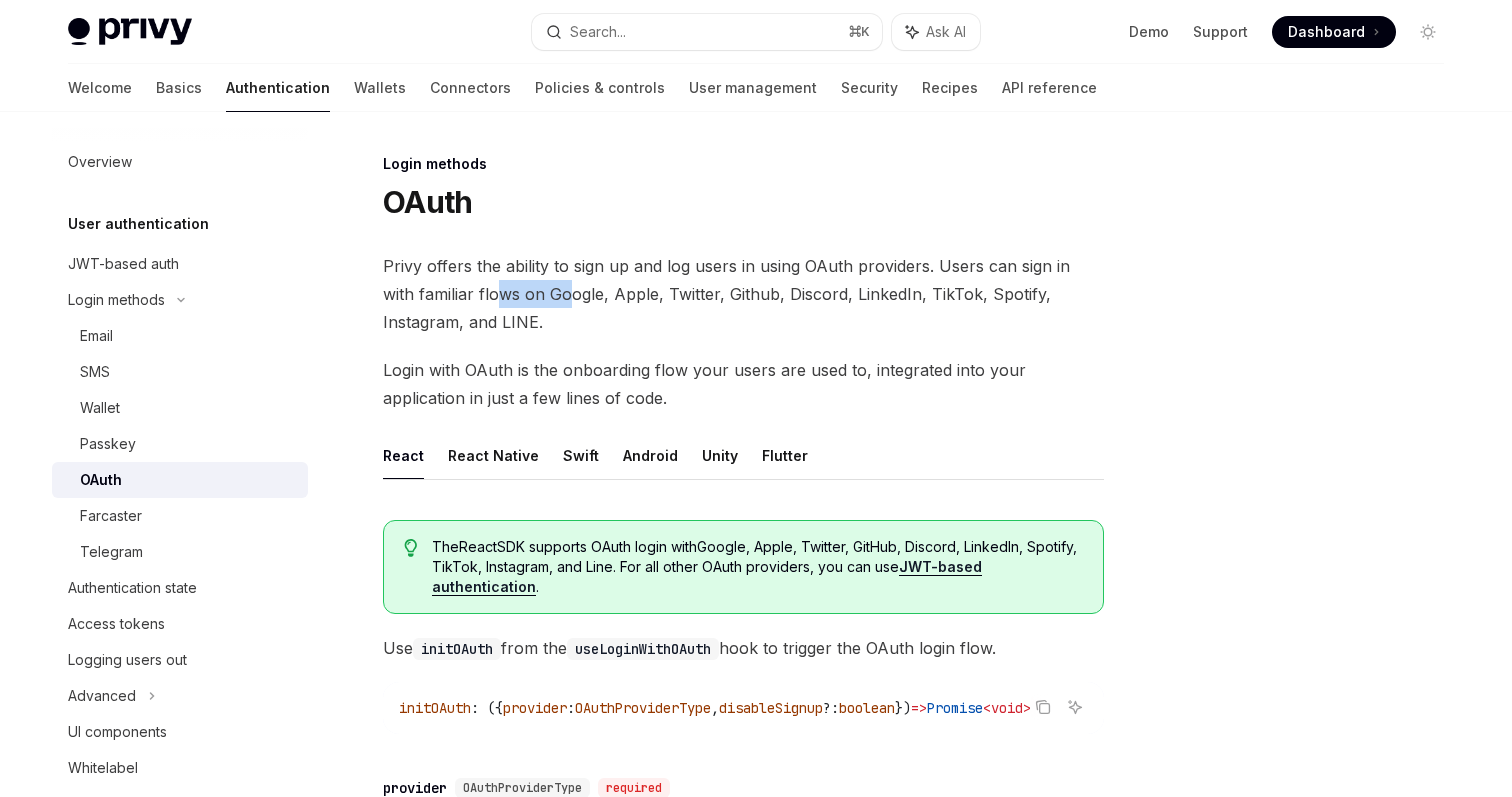 drag, startPoint x: 460, startPoint y: 301, endPoint x: 528, endPoint y: 301, distance: 68 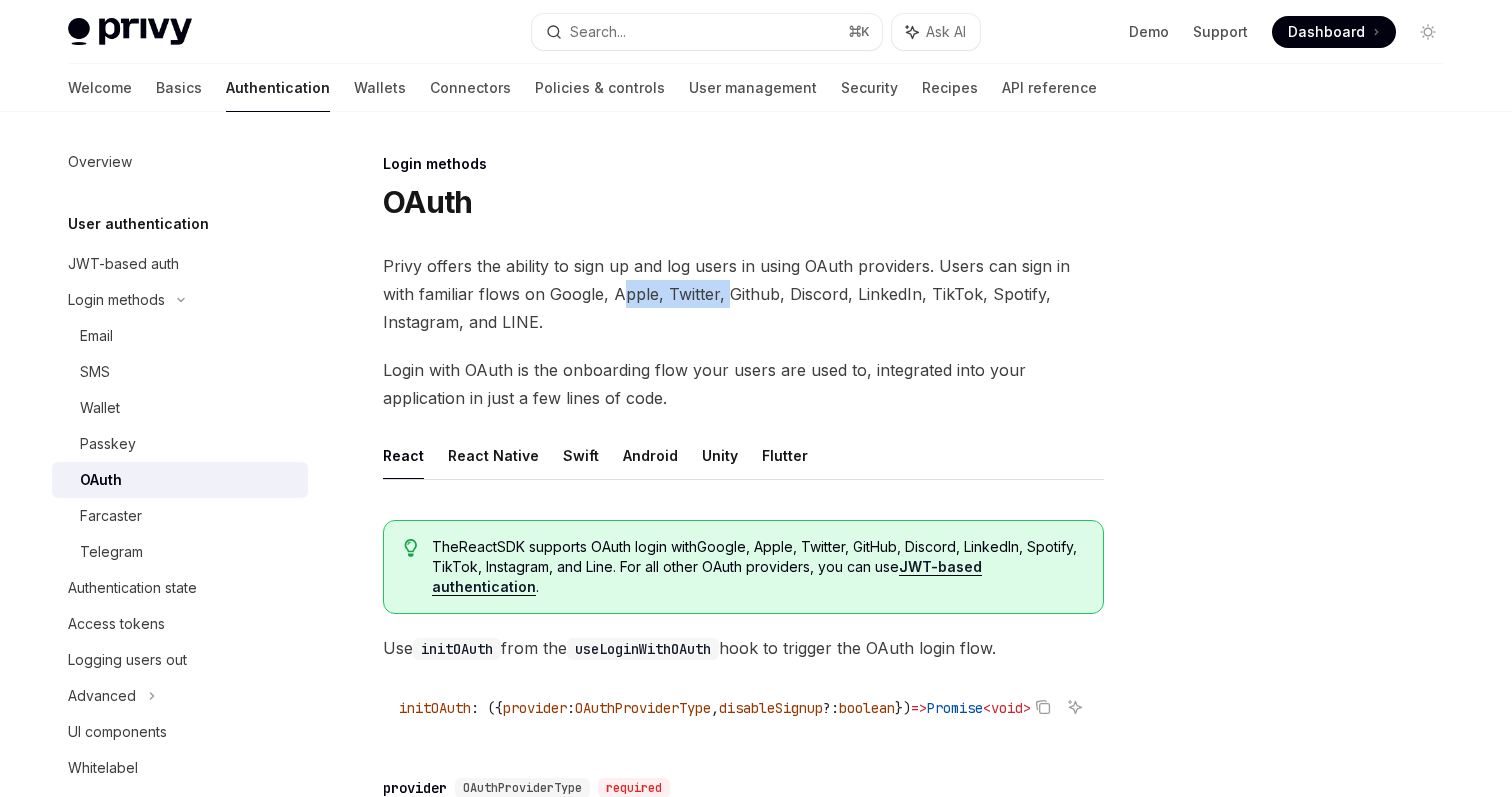 drag, startPoint x: 604, startPoint y: 289, endPoint x: 692, endPoint y: 289, distance: 88 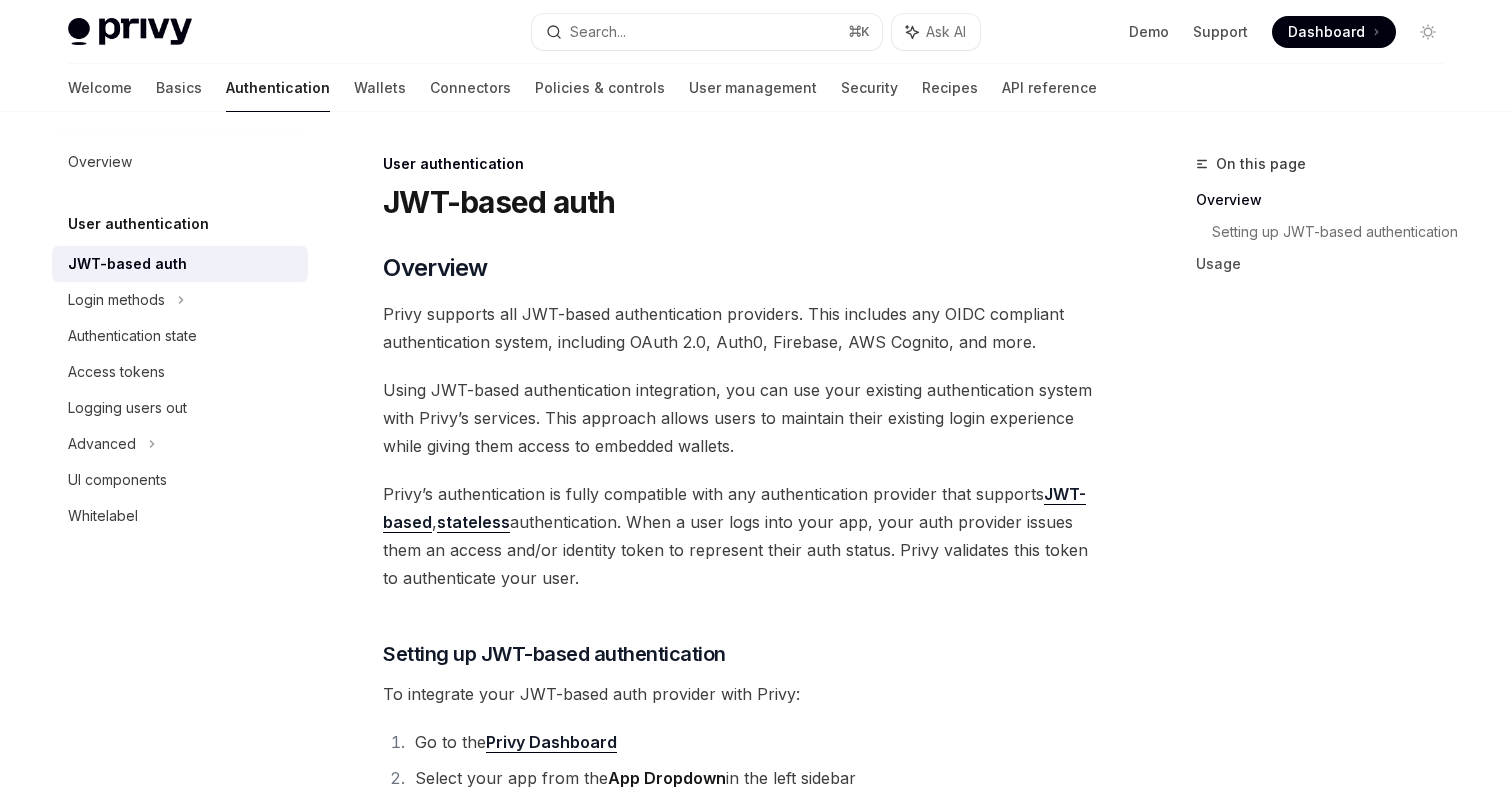 scroll, scrollTop: 0, scrollLeft: 0, axis: both 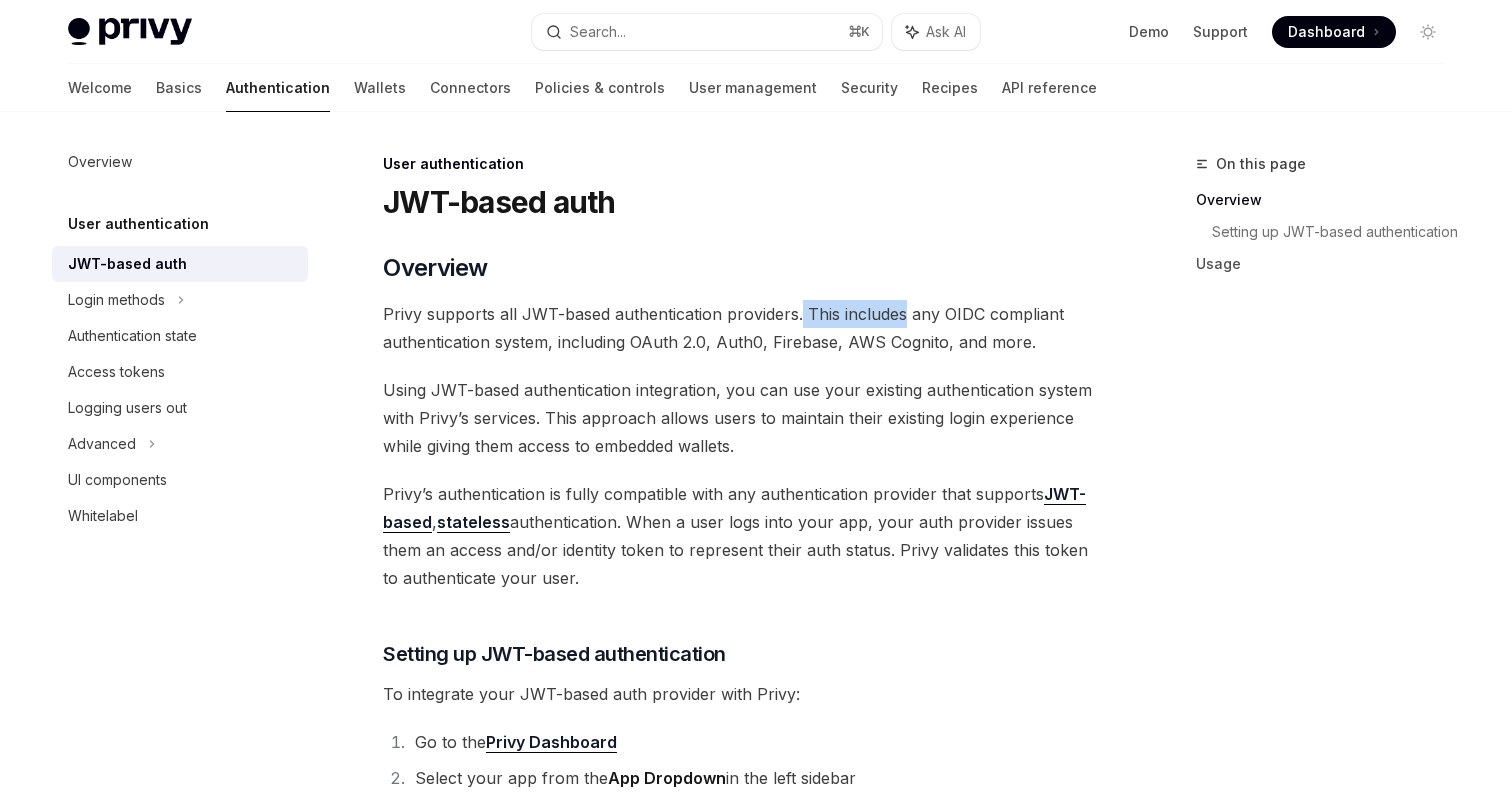 drag, startPoint x: 799, startPoint y: 311, endPoint x: 901, endPoint y: 311, distance: 102 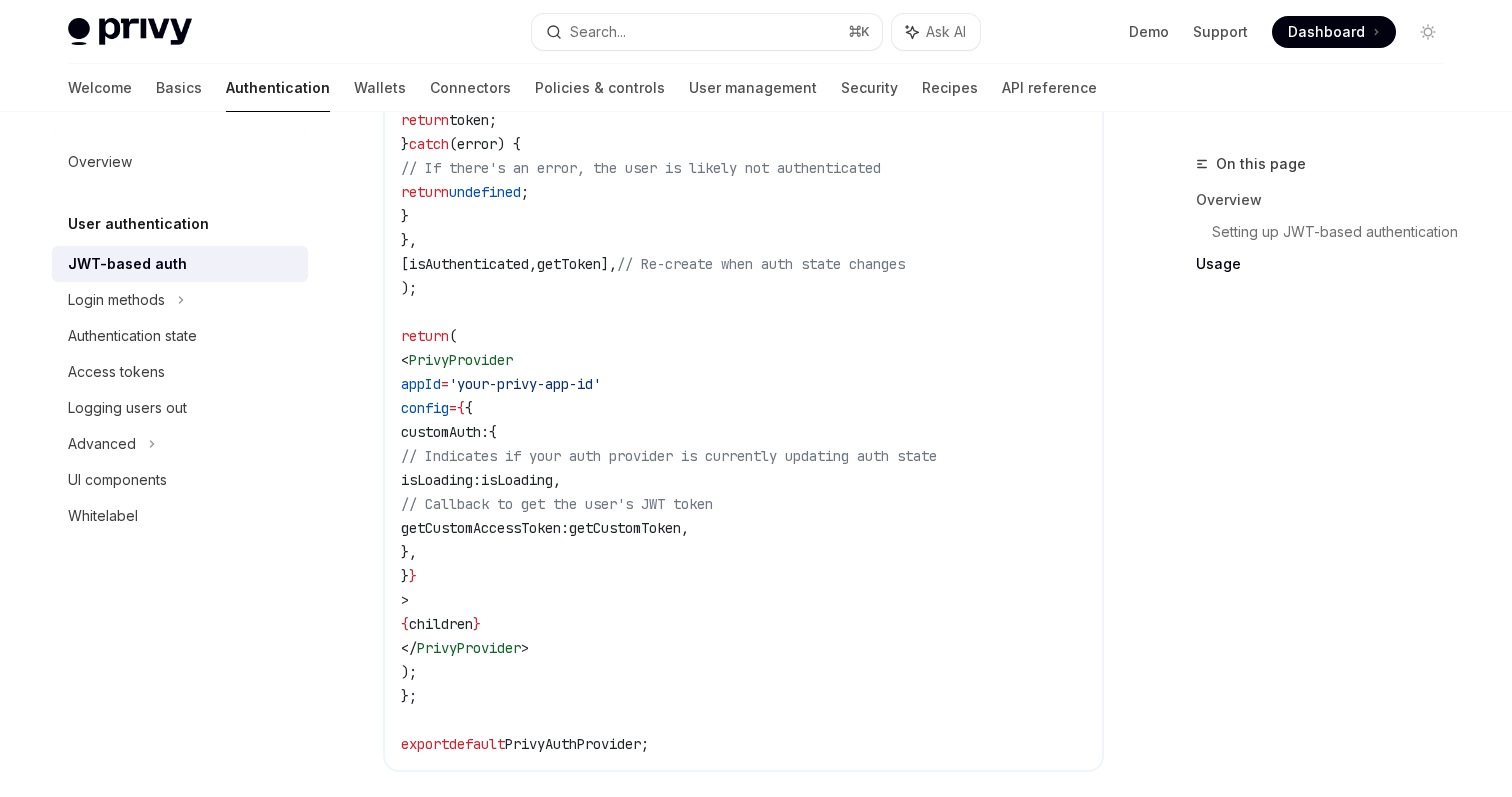 scroll, scrollTop: 2697, scrollLeft: 0, axis: vertical 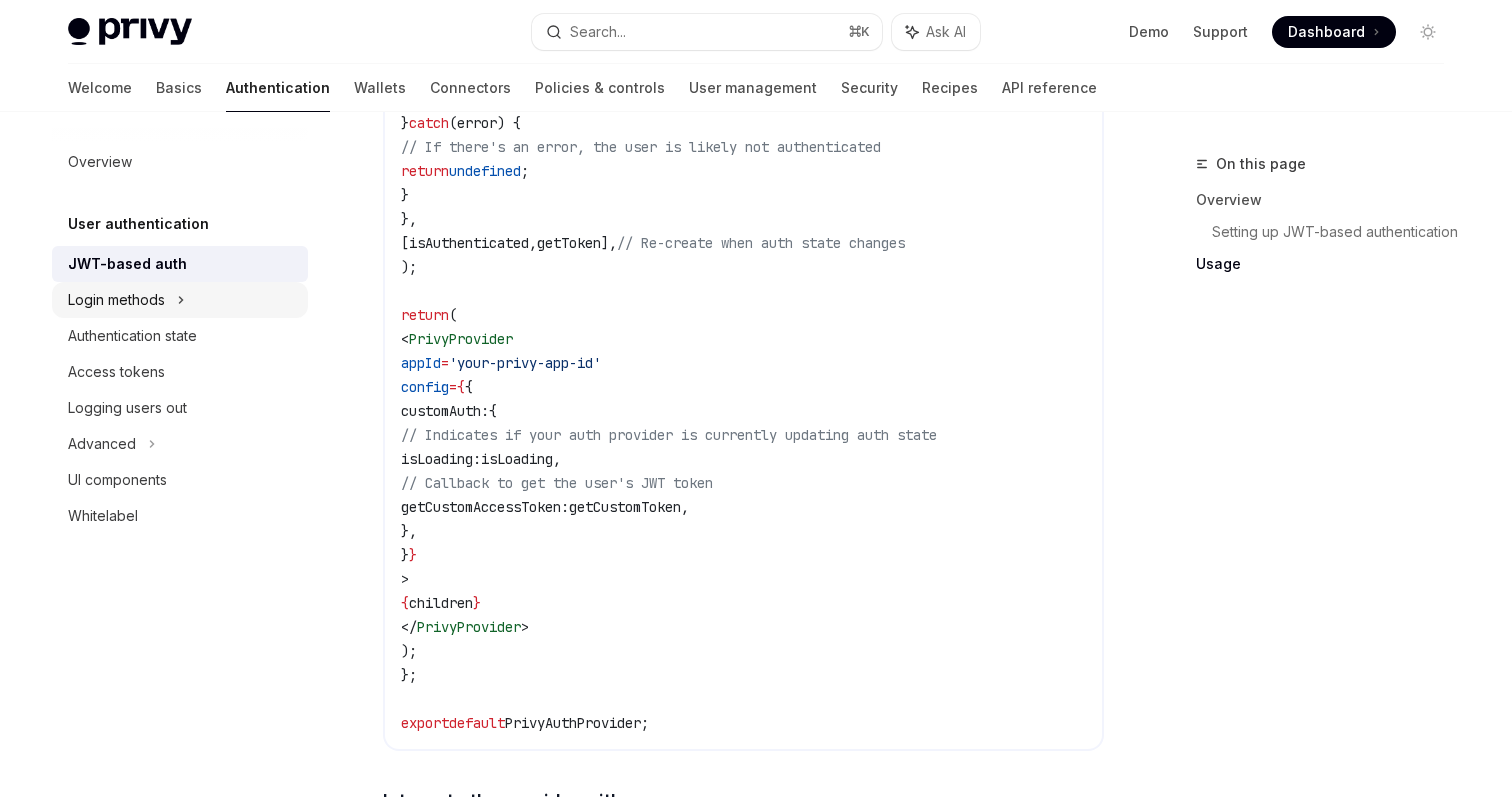 click on "Login methods" at bounding box center (180, 300) 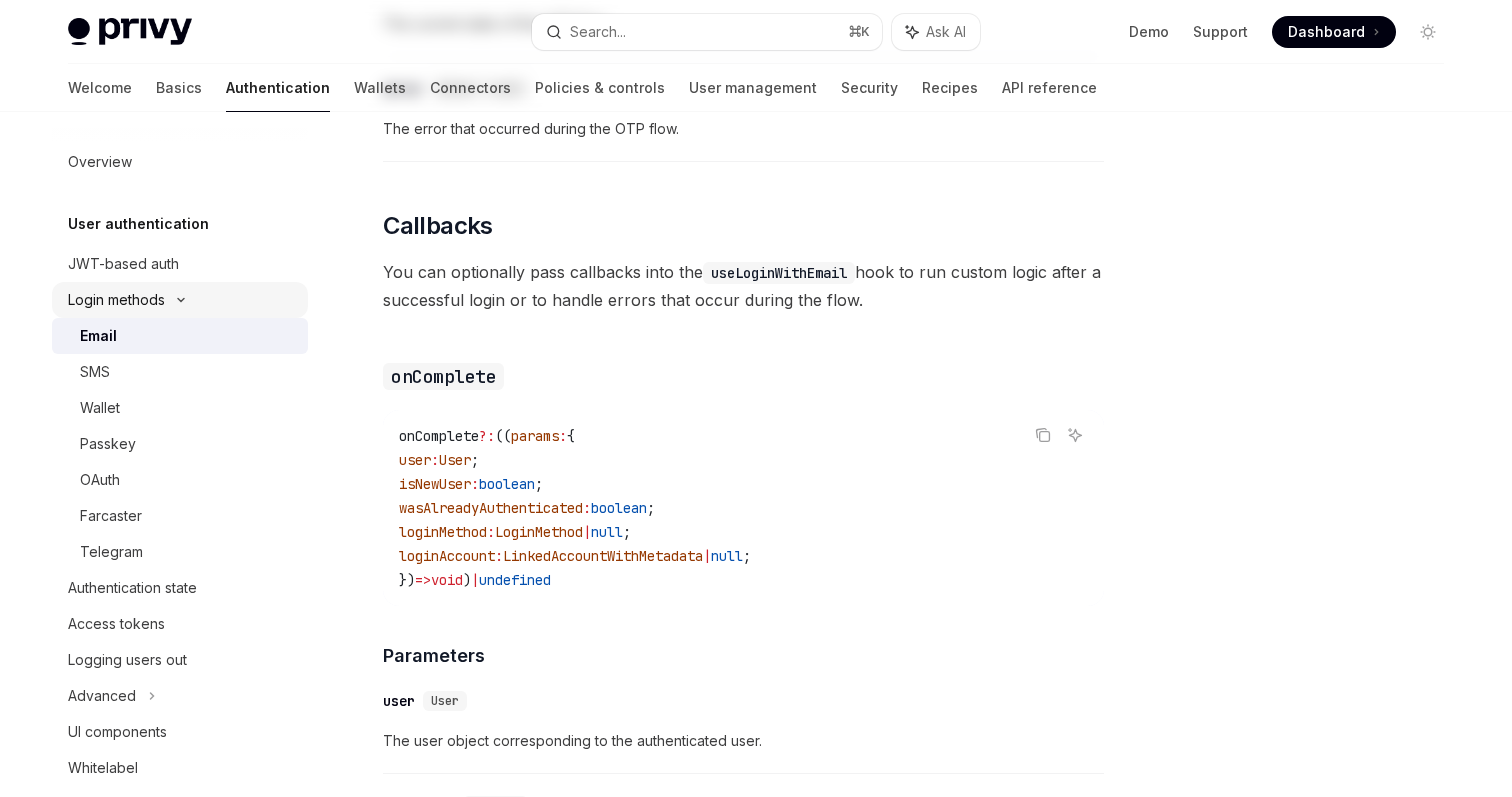 scroll, scrollTop: 0, scrollLeft: 0, axis: both 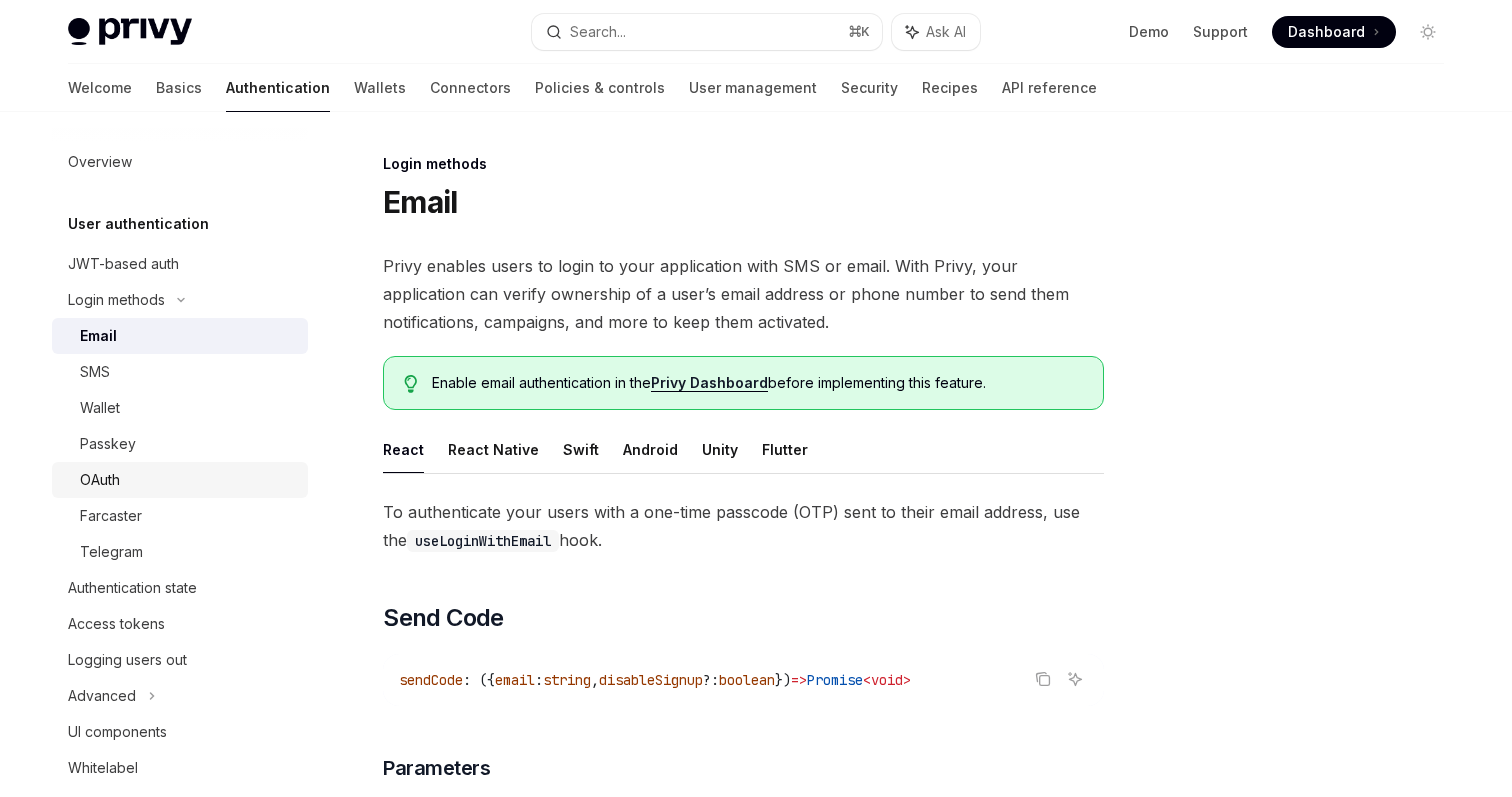 click on "OAuth" at bounding box center [188, 480] 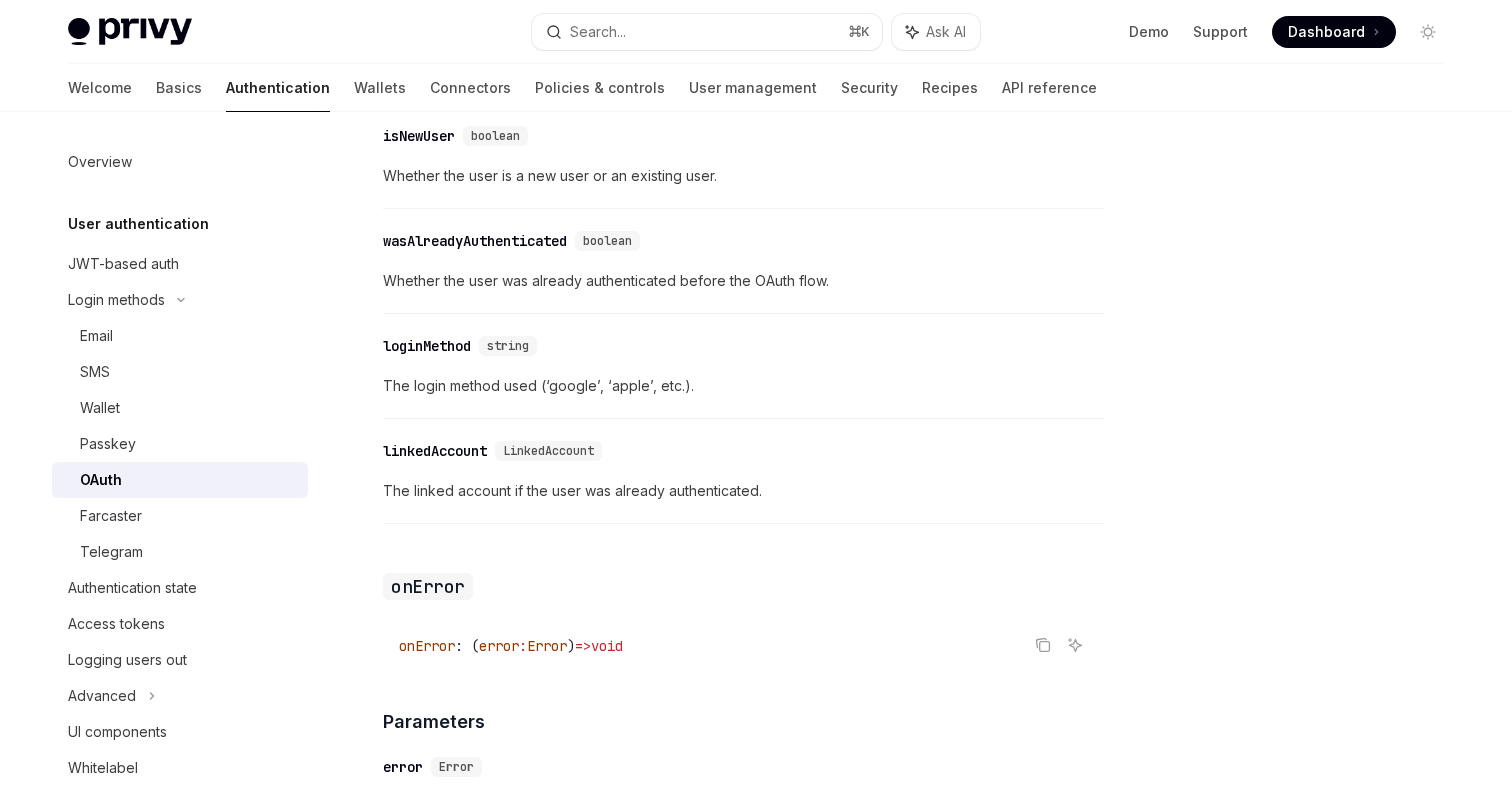 scroll, scrollTop: 2840, scrollLeft: 0, axis: vertical 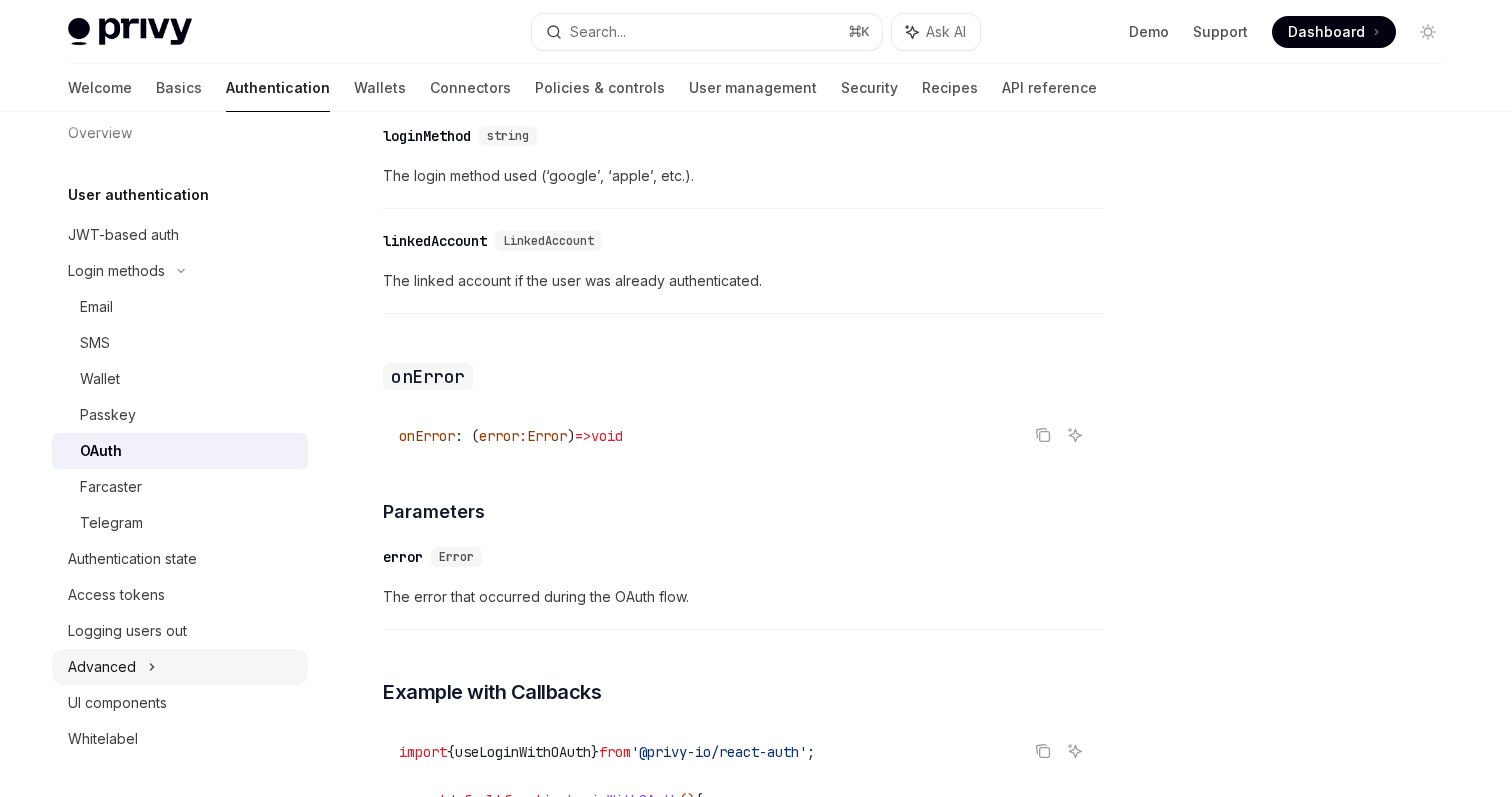 click on "Advanced" at bounding box center (180, 667) 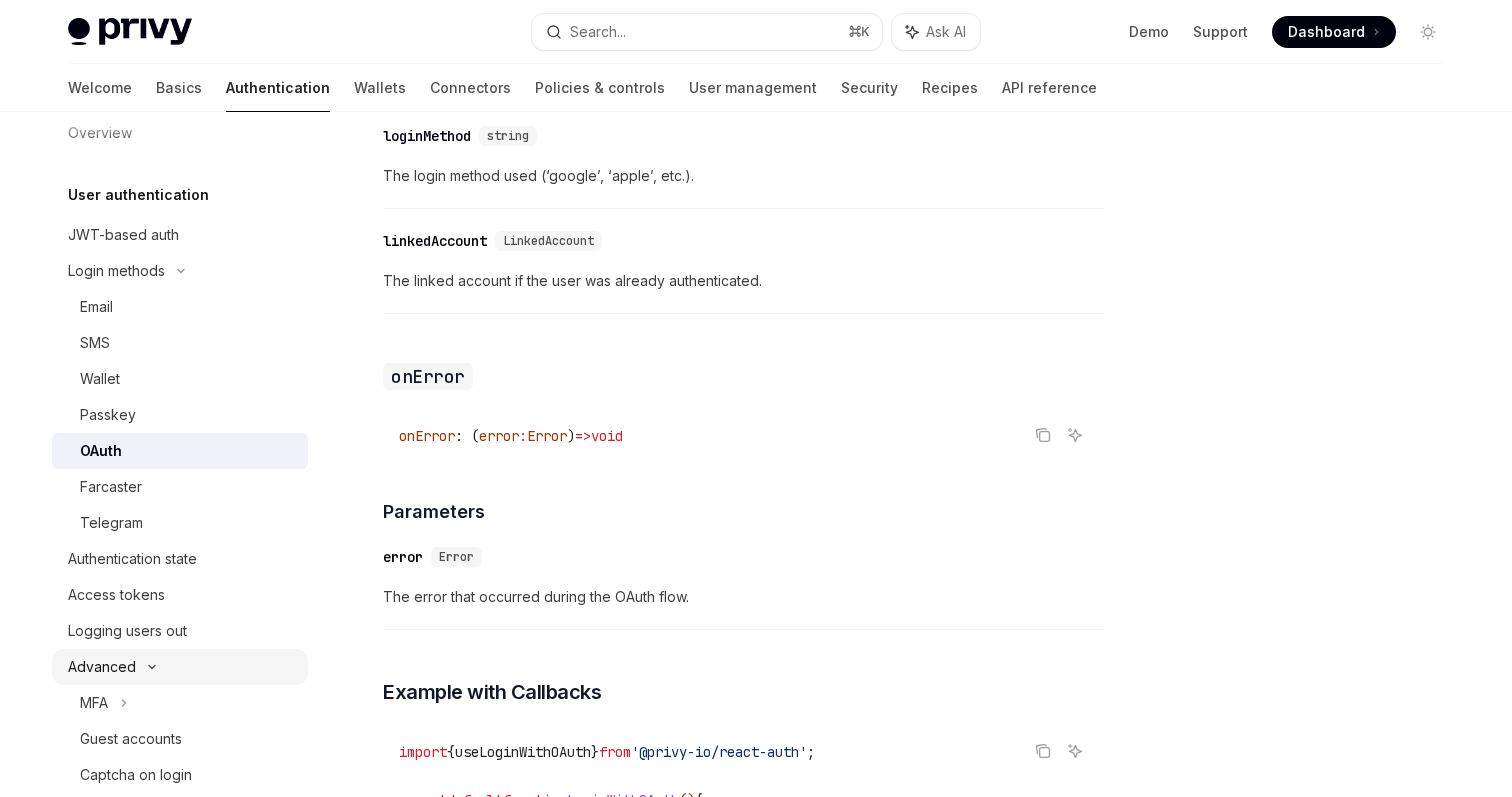 scroll, scrollTop: 137, scrollLeft: 0, axis: vertical 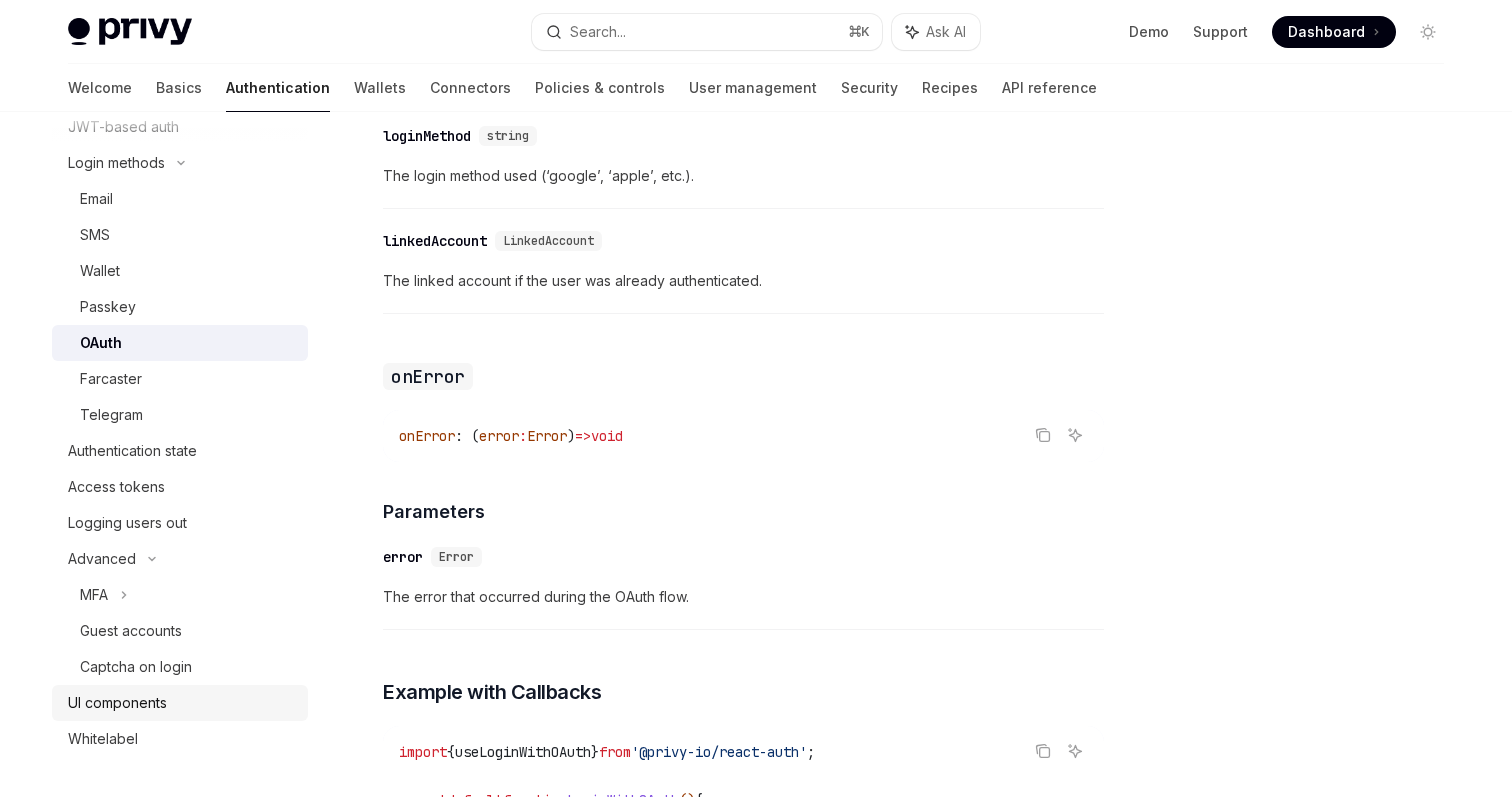 click on "UI components" at bounding box center [182, 703] 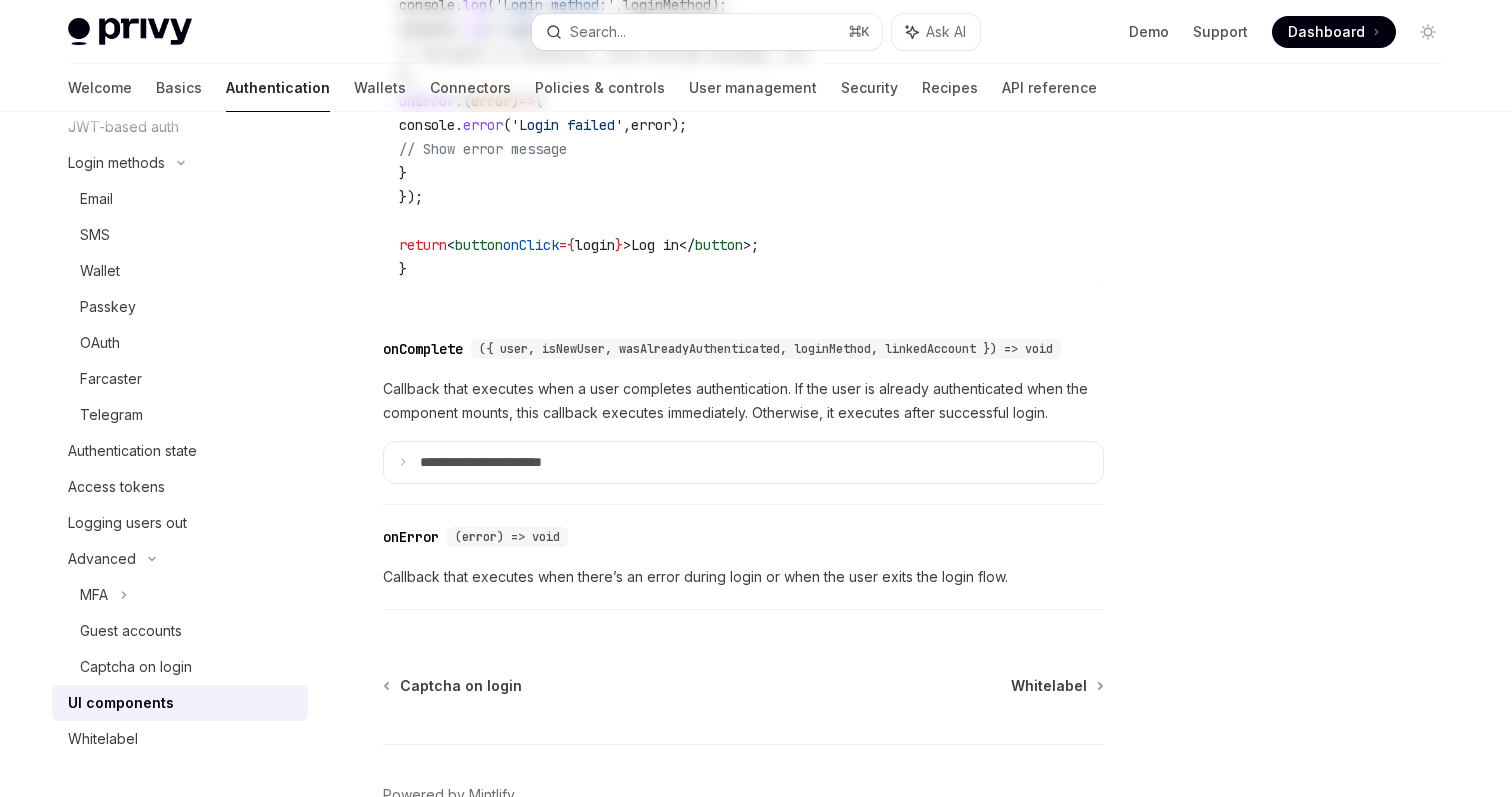 scroll, scrollTop: 0, scrollLeft: 0, axis: both 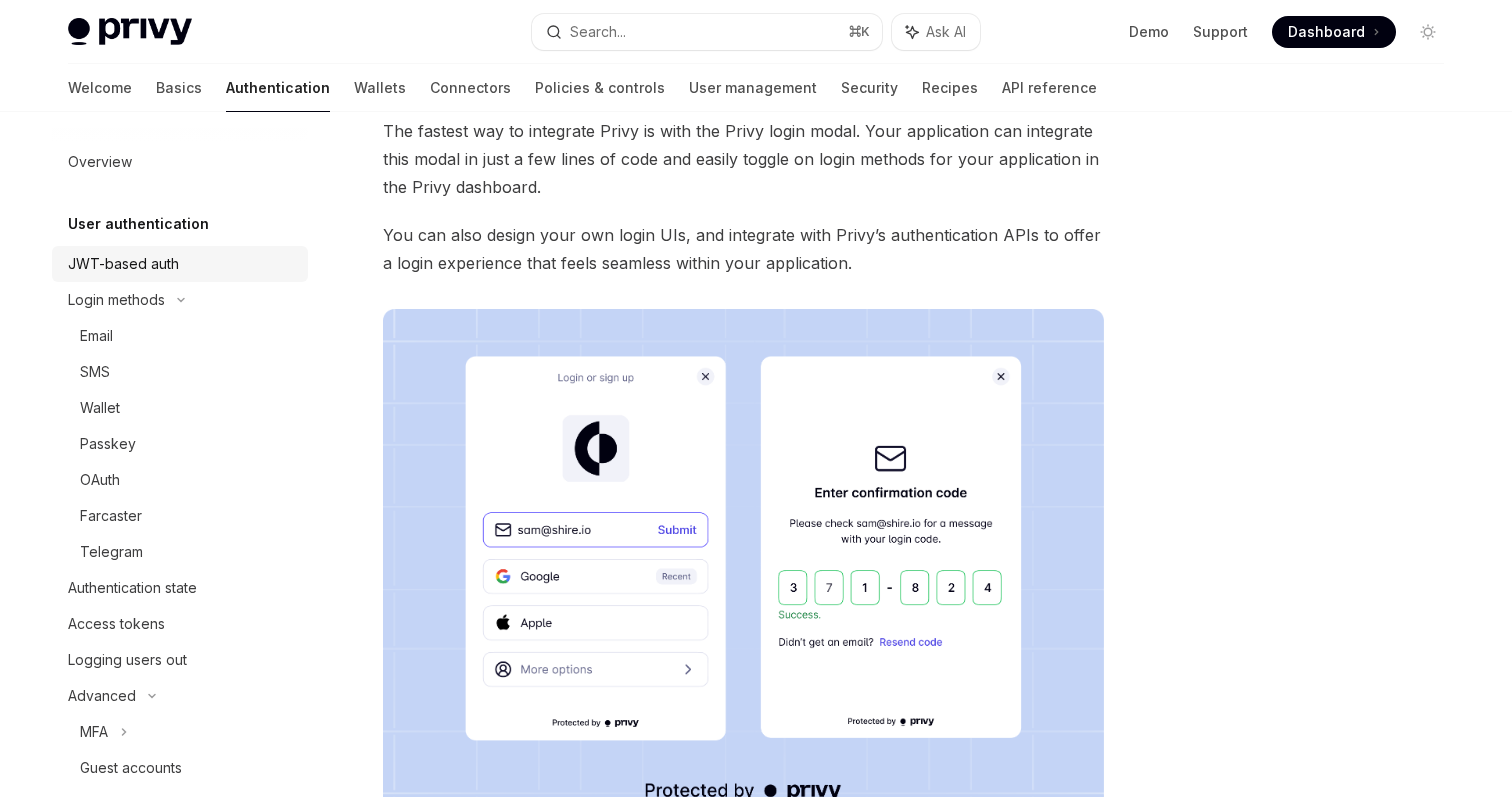 click on "JWT-based auth" at bounding box center [123, 264] 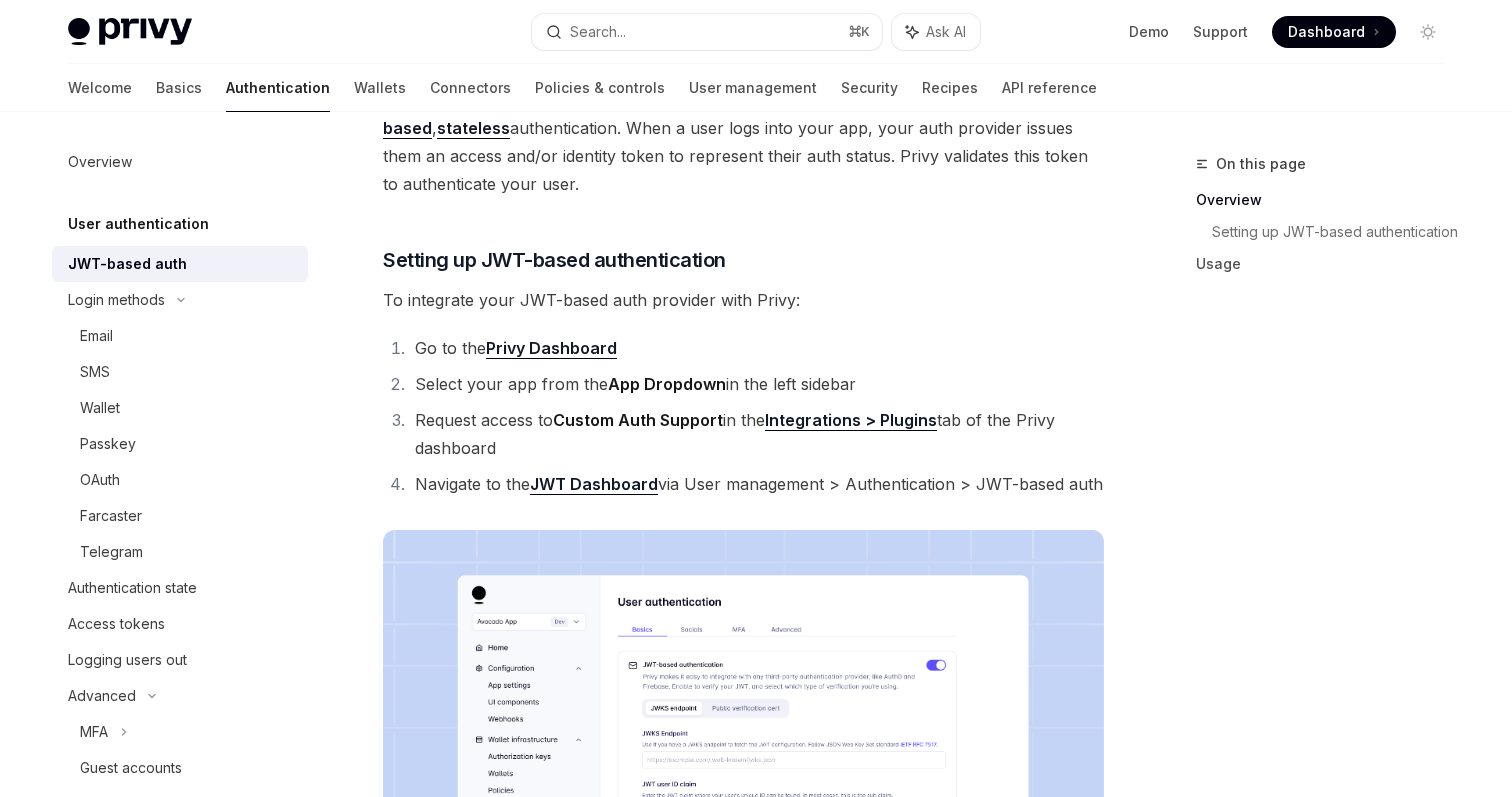 scroll, scrollTop: 472, scrollLeft: 0, axis: vertical 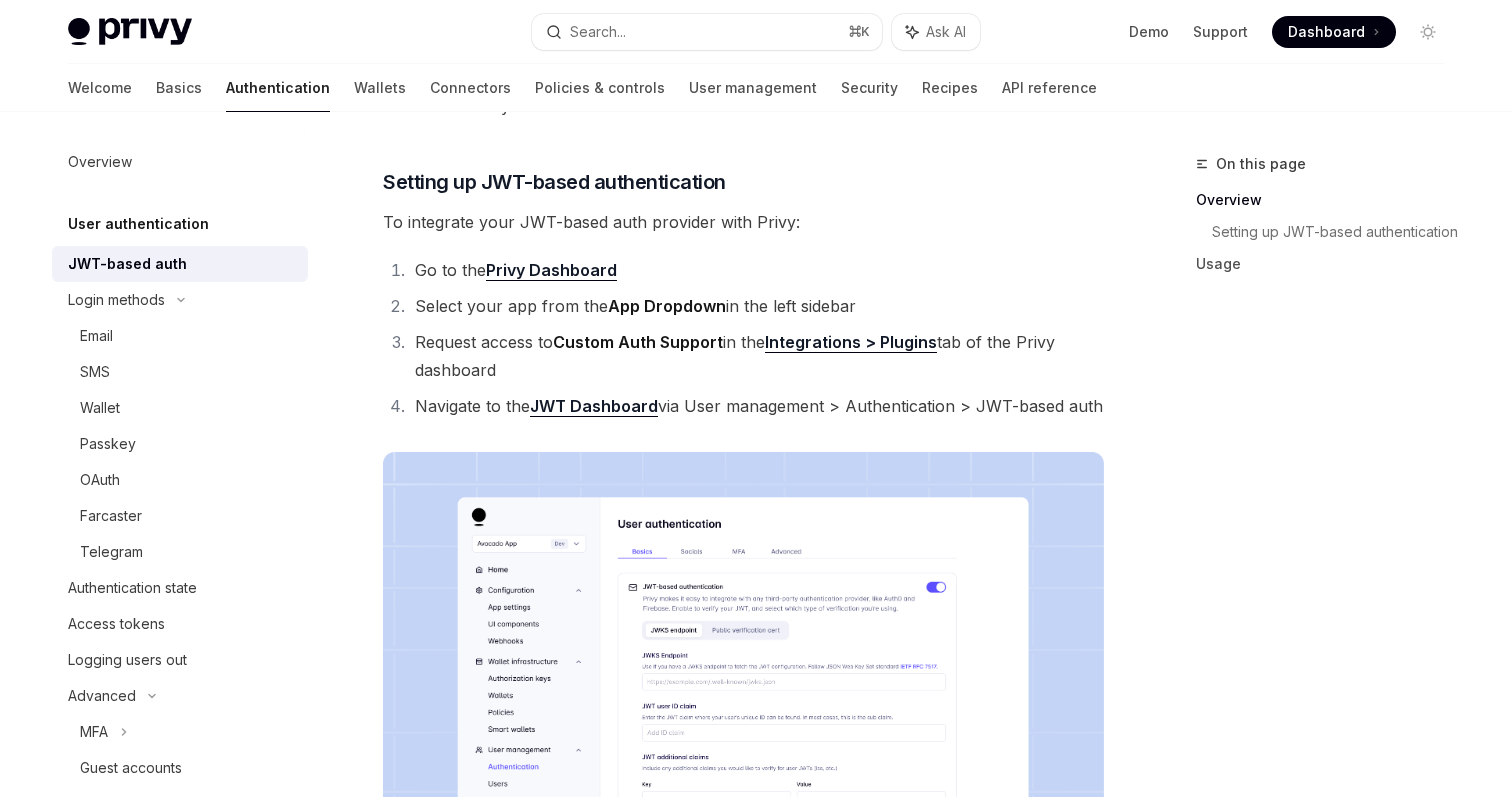 click on "Request access to  Custom Auth Support  in the  Integrations > Plugins  tab of the Privy dashboard" at bounding box center (756, 356) 